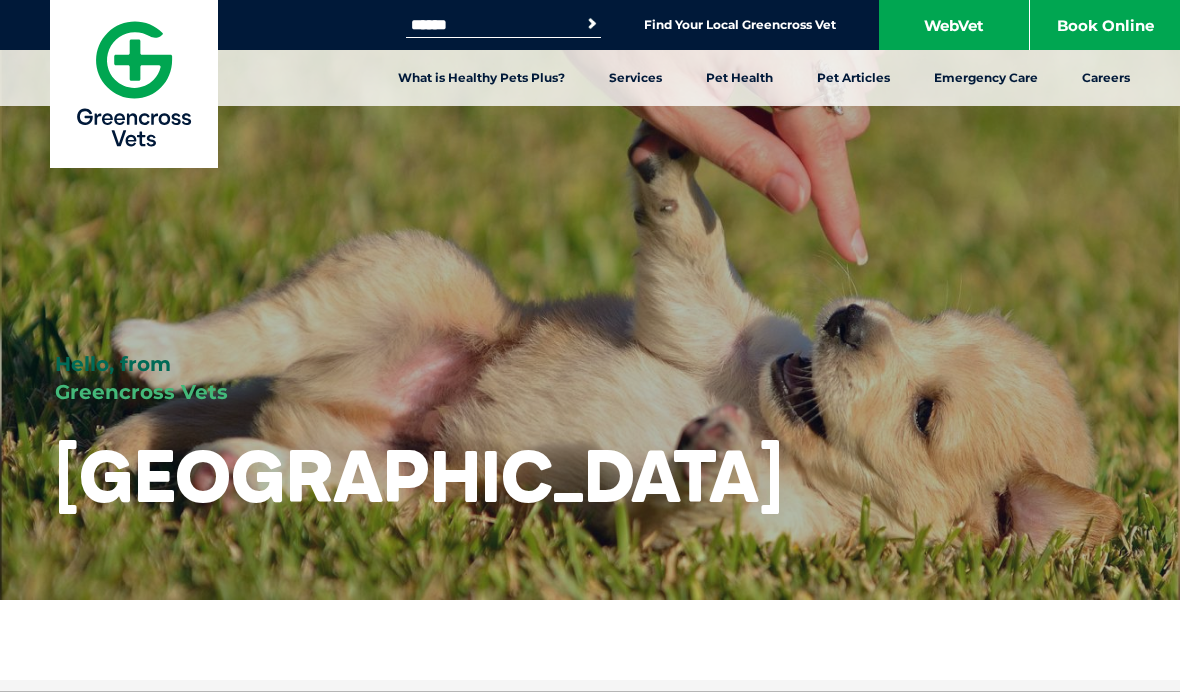 scroll, scrollTop: 0, scrollLeft: 0, axis: both 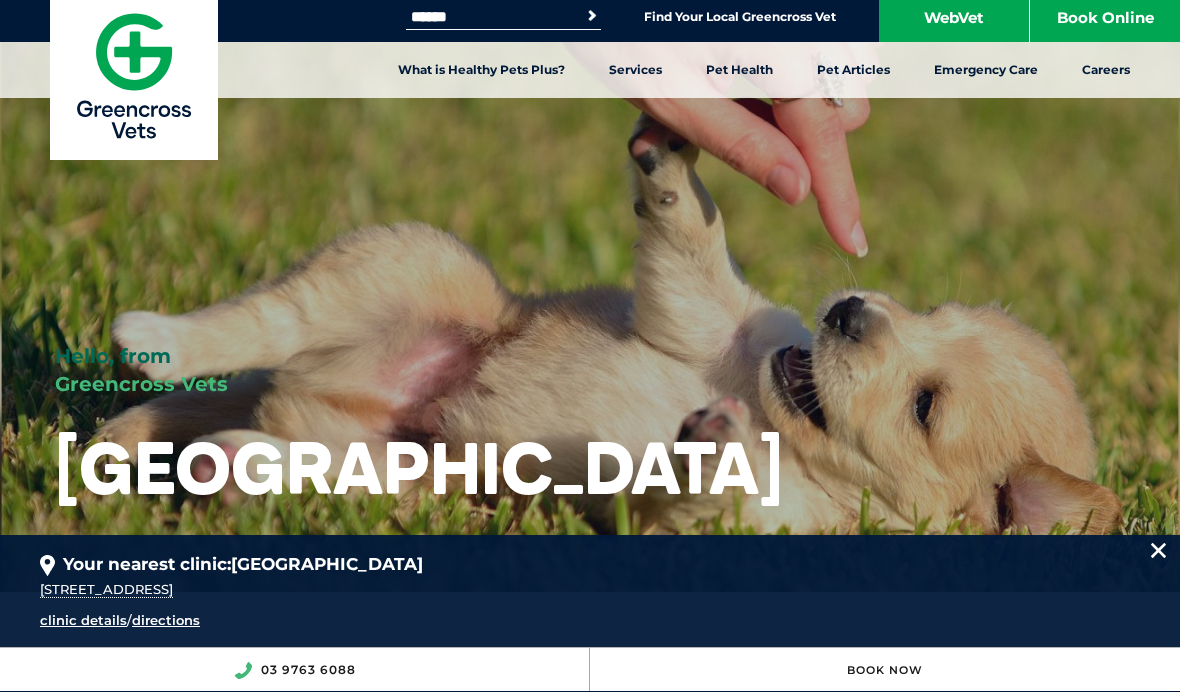 click on "Emergency Care" at bounding box center [986, 70] 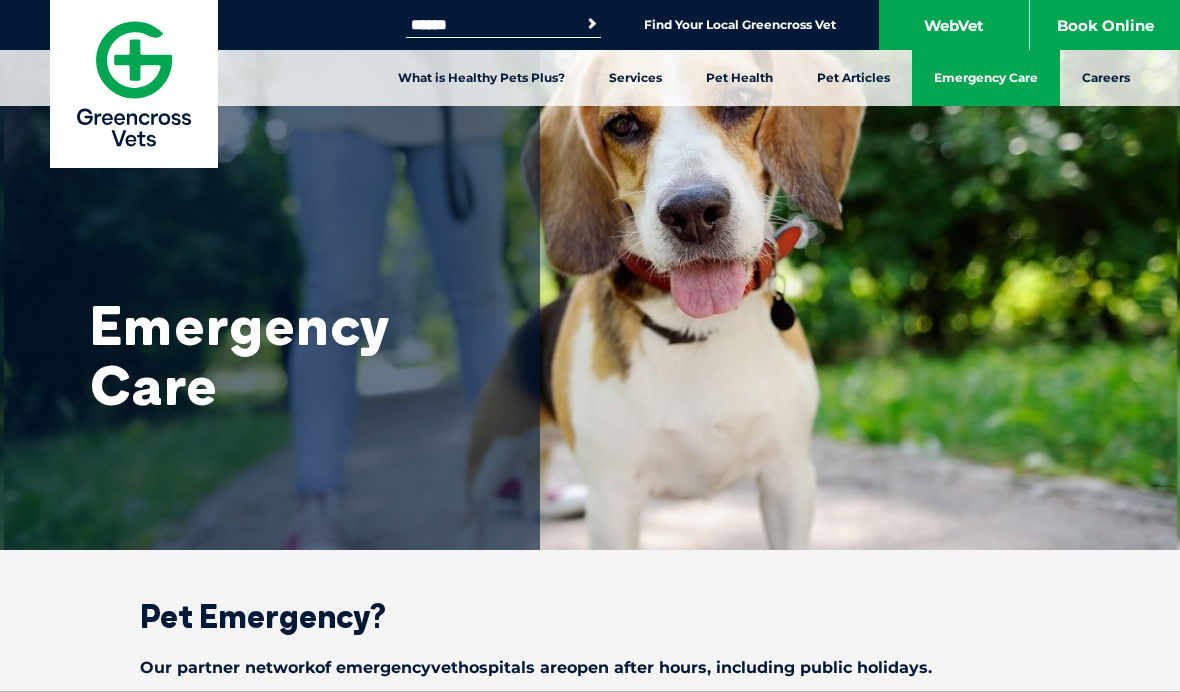 scroll, scrollTop: 0, scrollLeft: 0, axis: both 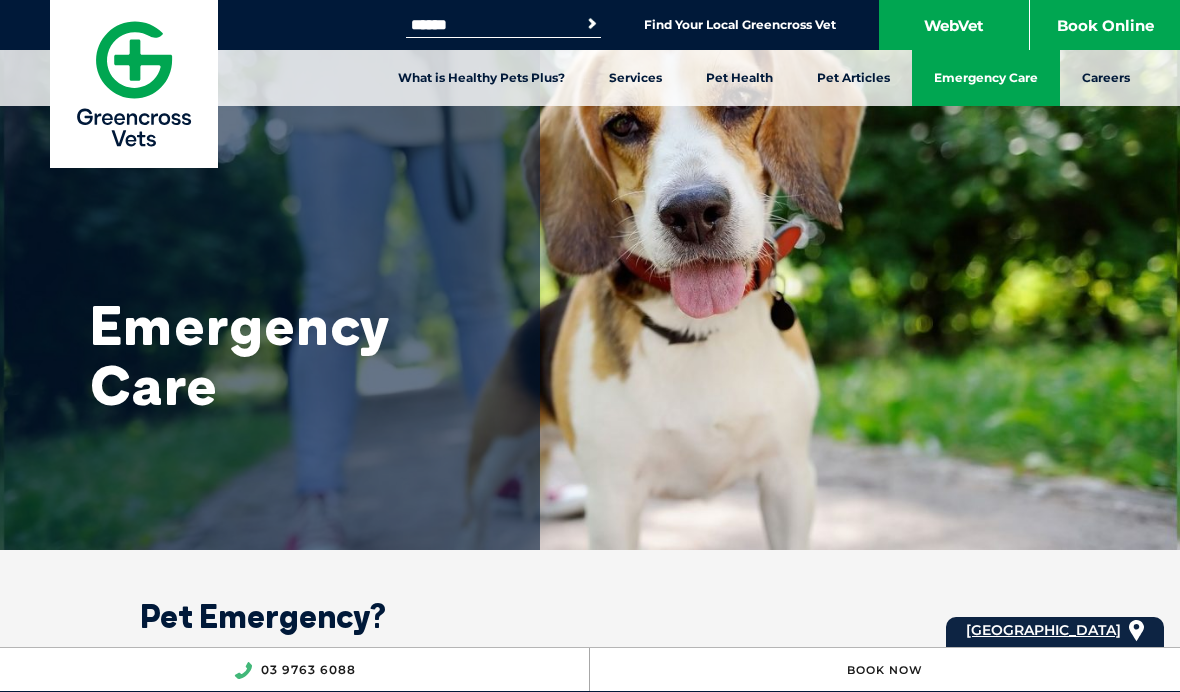 click on "WebVet" at bounding box center [954, 25] 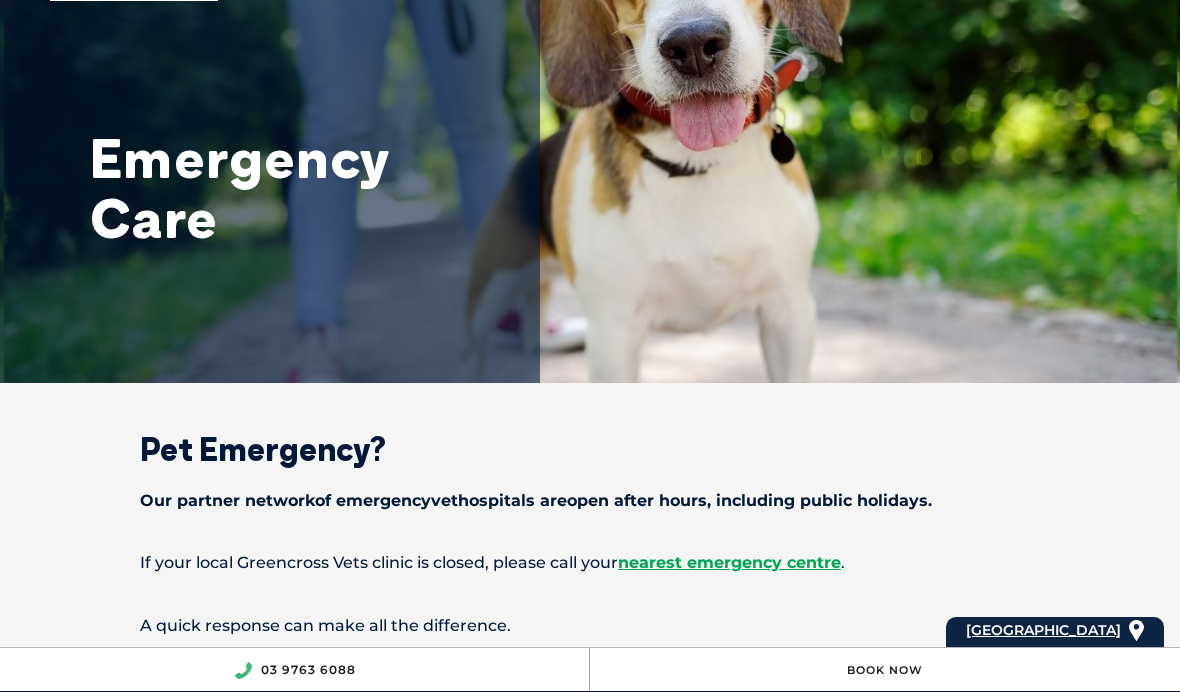 scroll, scrollTop: 0, scrollLeft: 0, axis: both 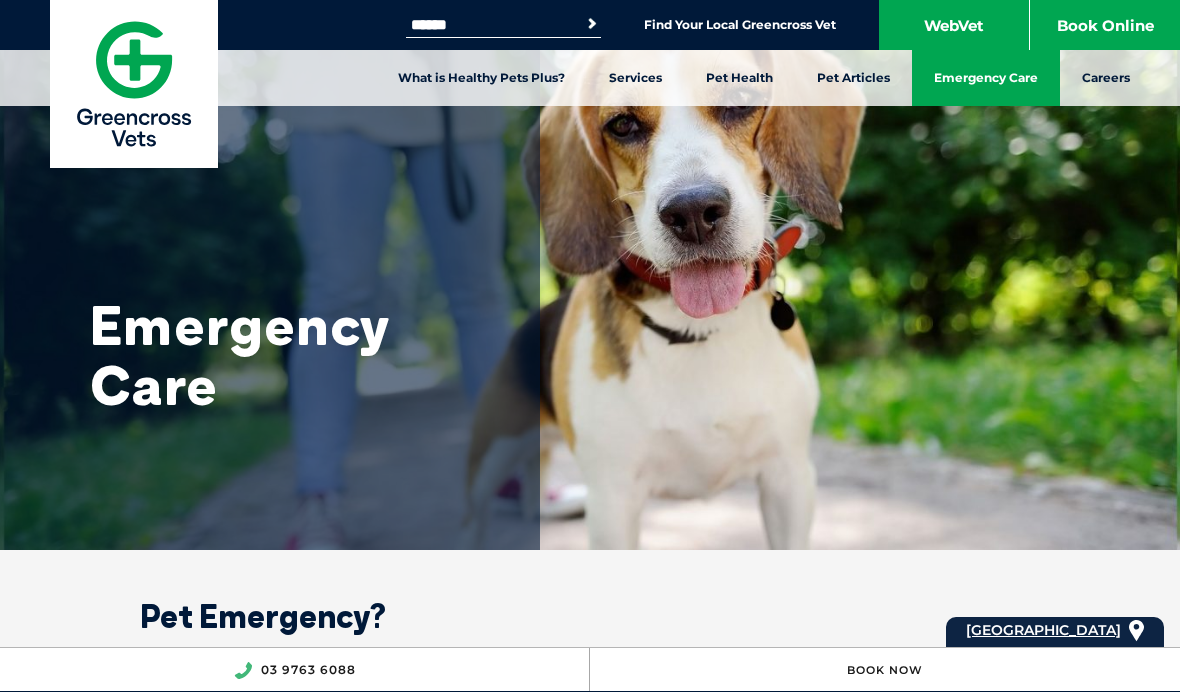 click on "Book Online" at bounding box center (1105, 25) 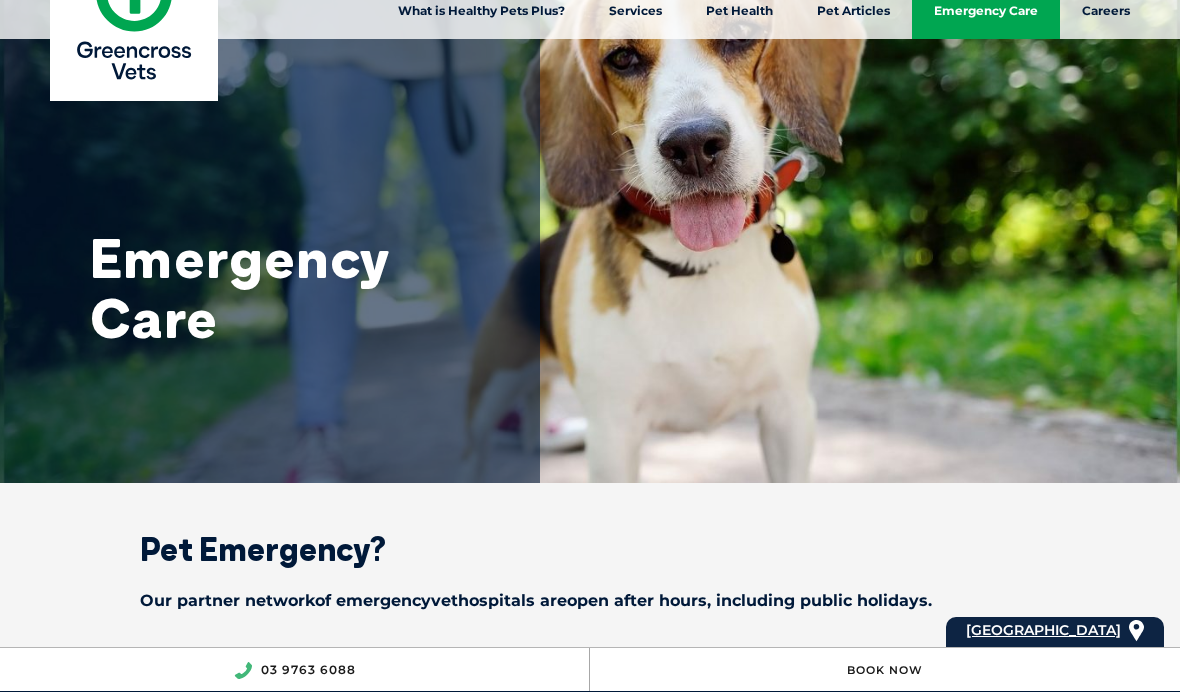 scroll, scrollTop: 34, scrollLeft: 0, axis: vertical 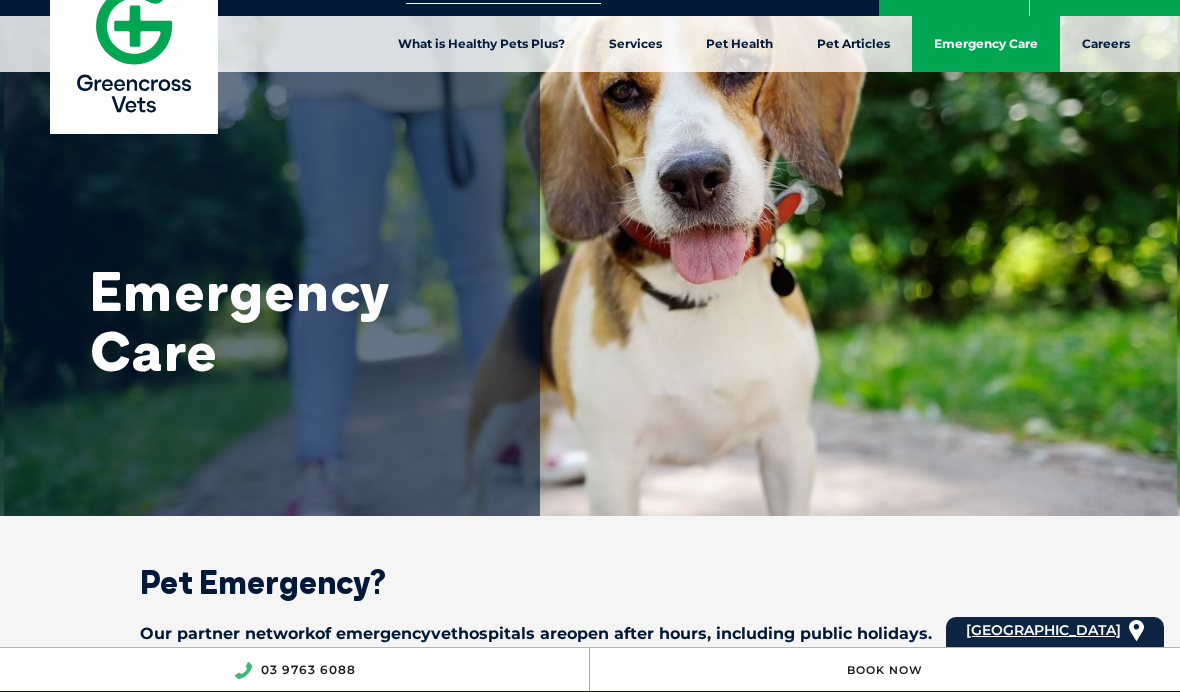 click on "[GEOGRAPHIC_DATA]" at bounding box center [1043, 630] 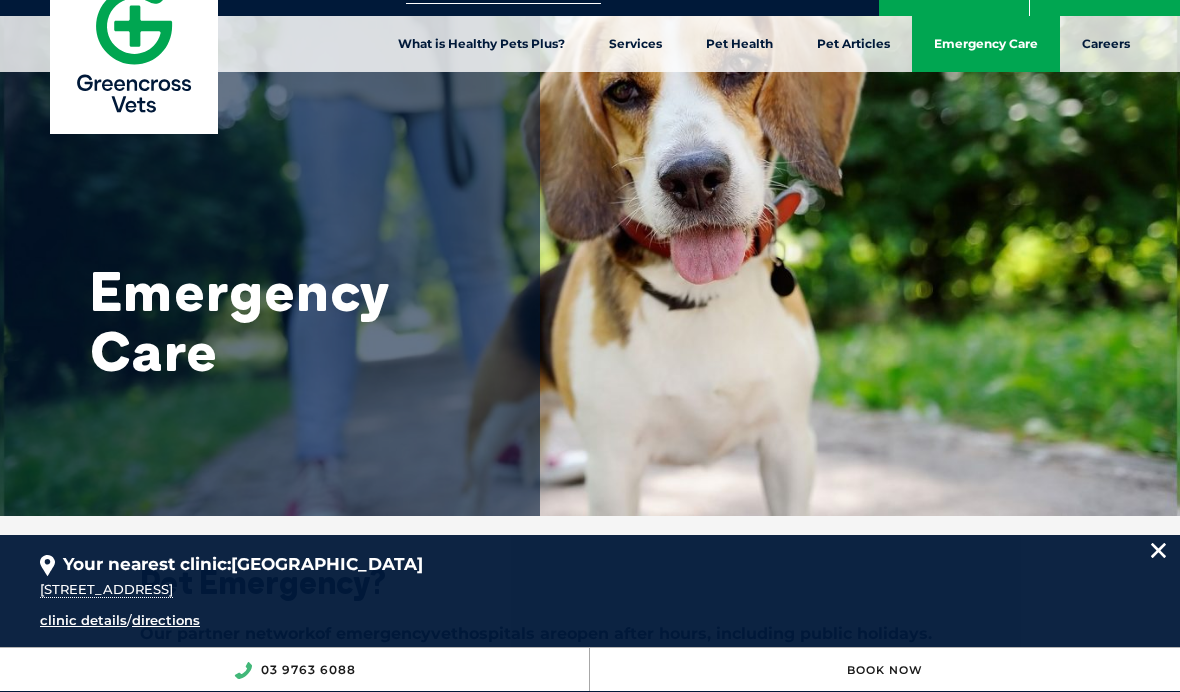 click on "clinic details" at bounding box center [83, 620] 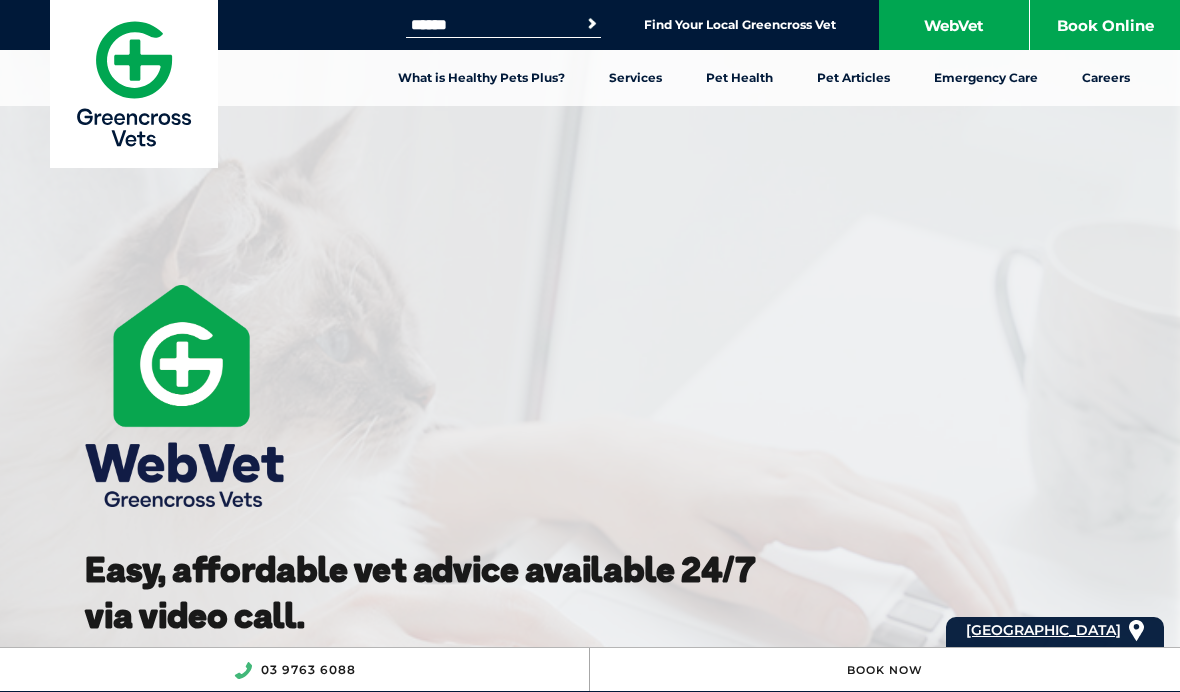 scroll, scrollTop: 0, scrollLeft: 0, axis: both 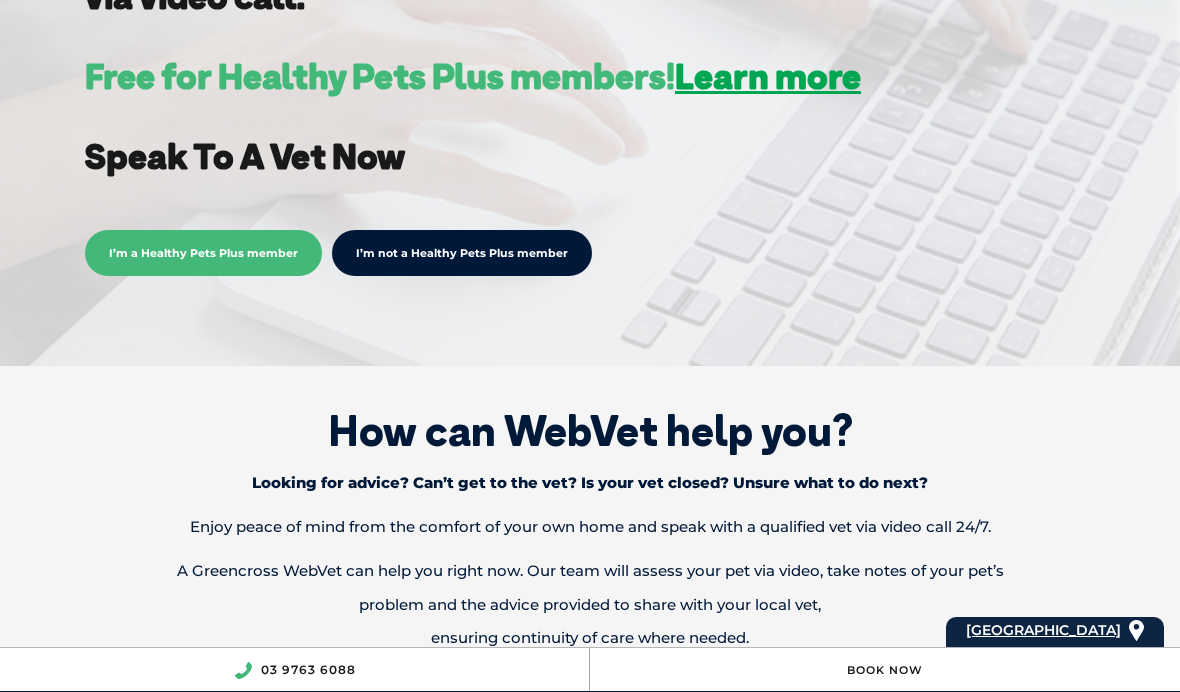 click on "I’m not a Healthy Pets Plus member" at bounding box center [462, 253] 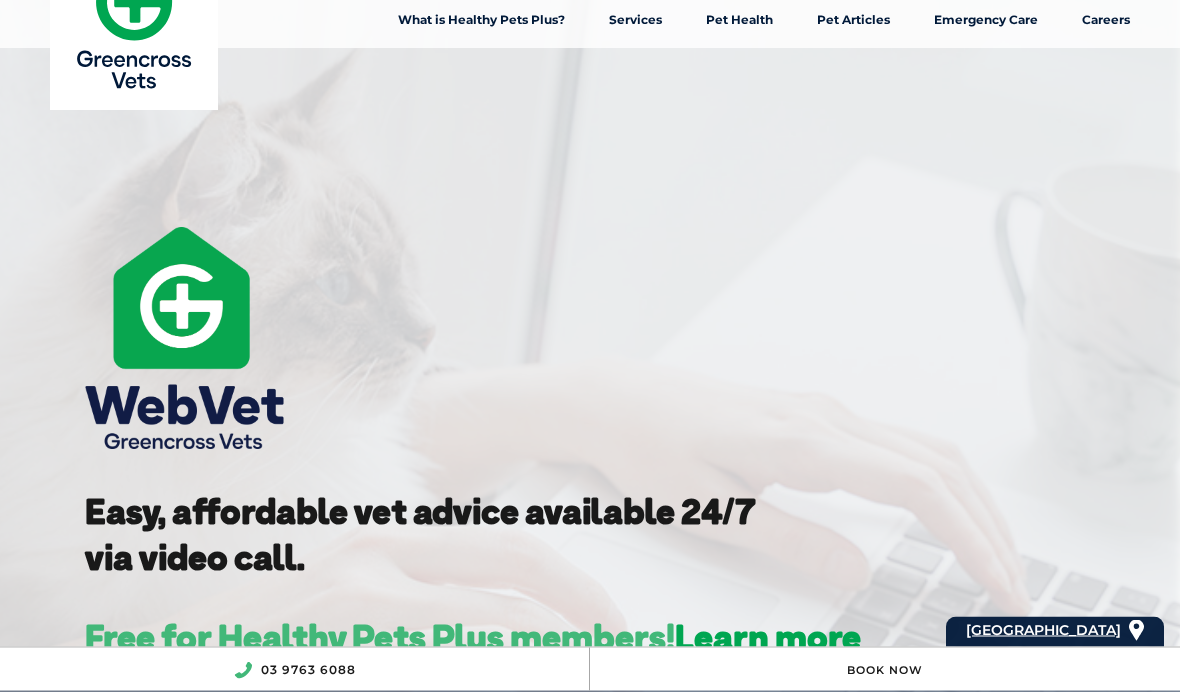 scroll, scrollTop: 0, scrollLeft: 0, axis: both 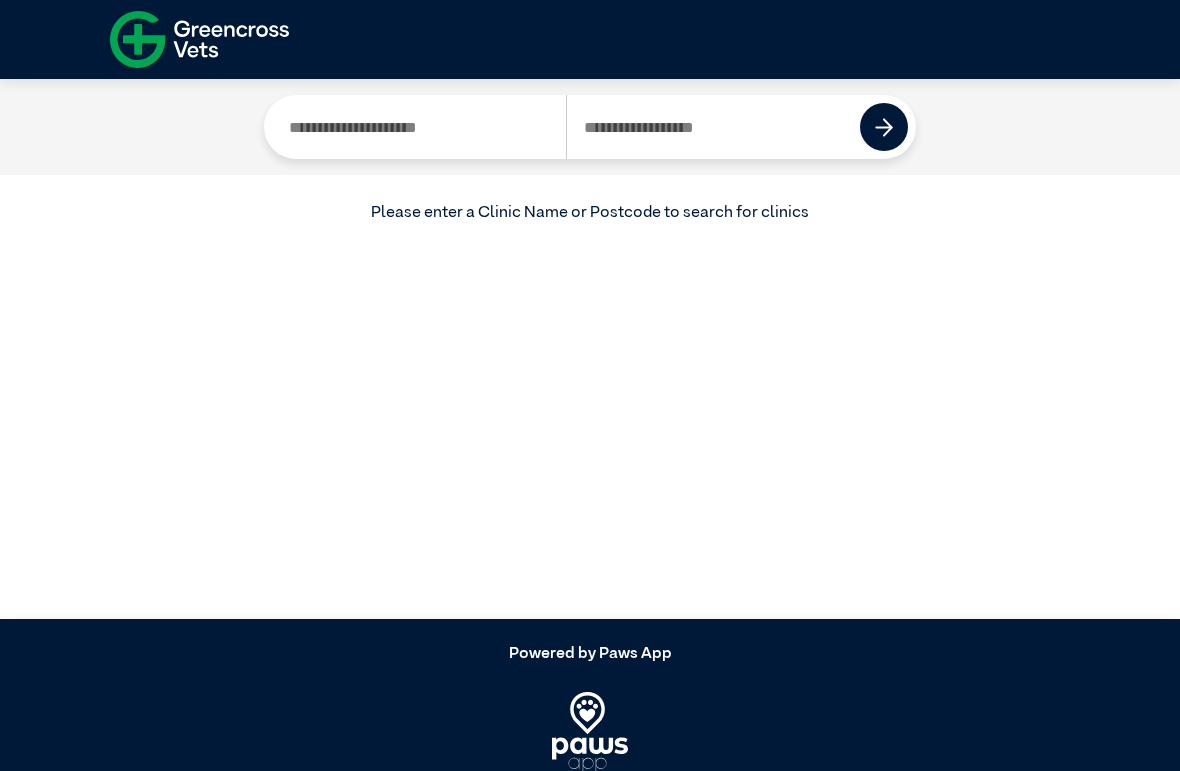 click at bounding box center [884, 127] 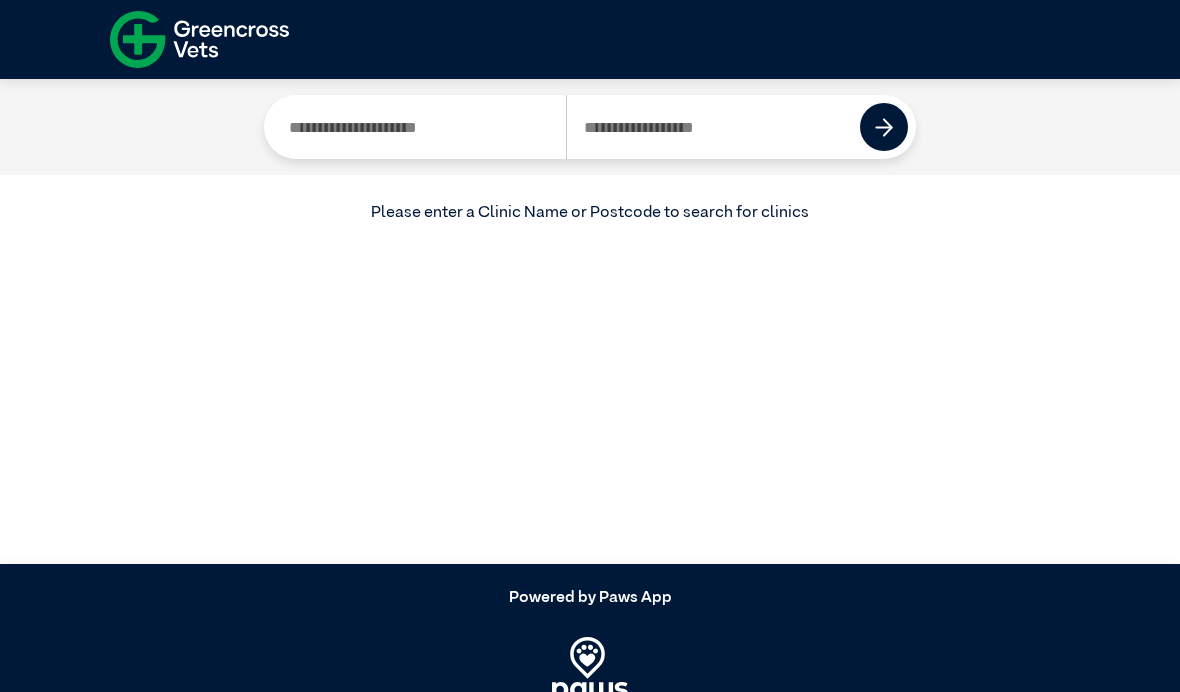 type on "*" 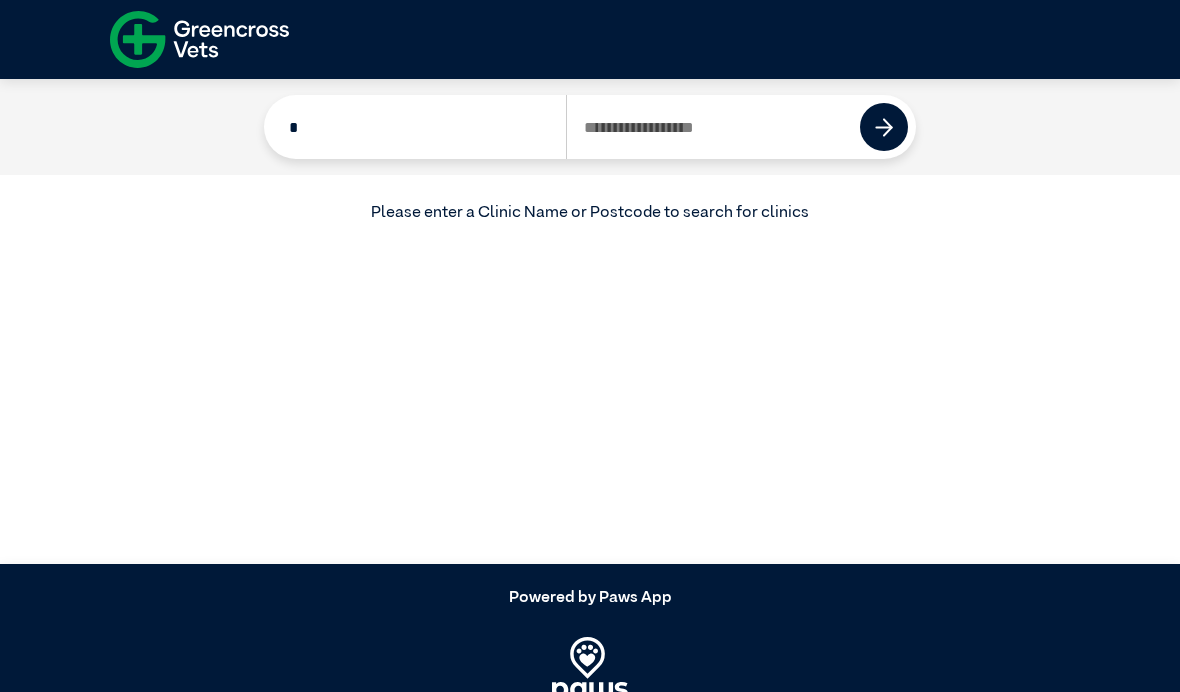 type 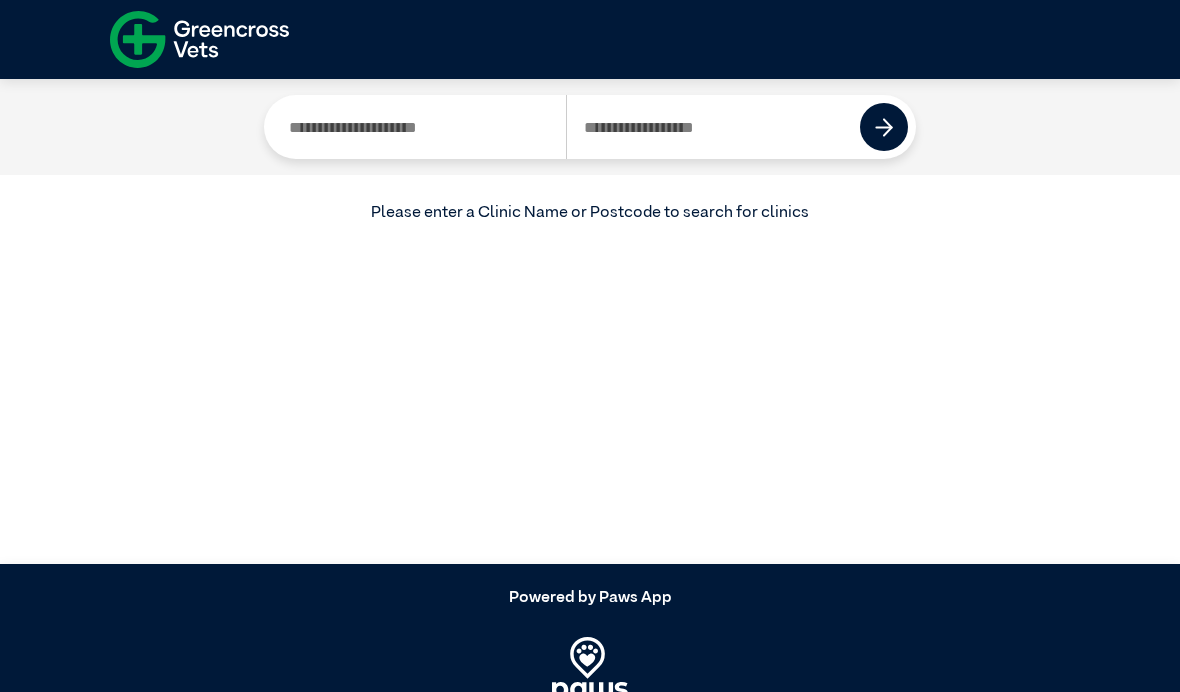 click at bounding box center (713, 127) 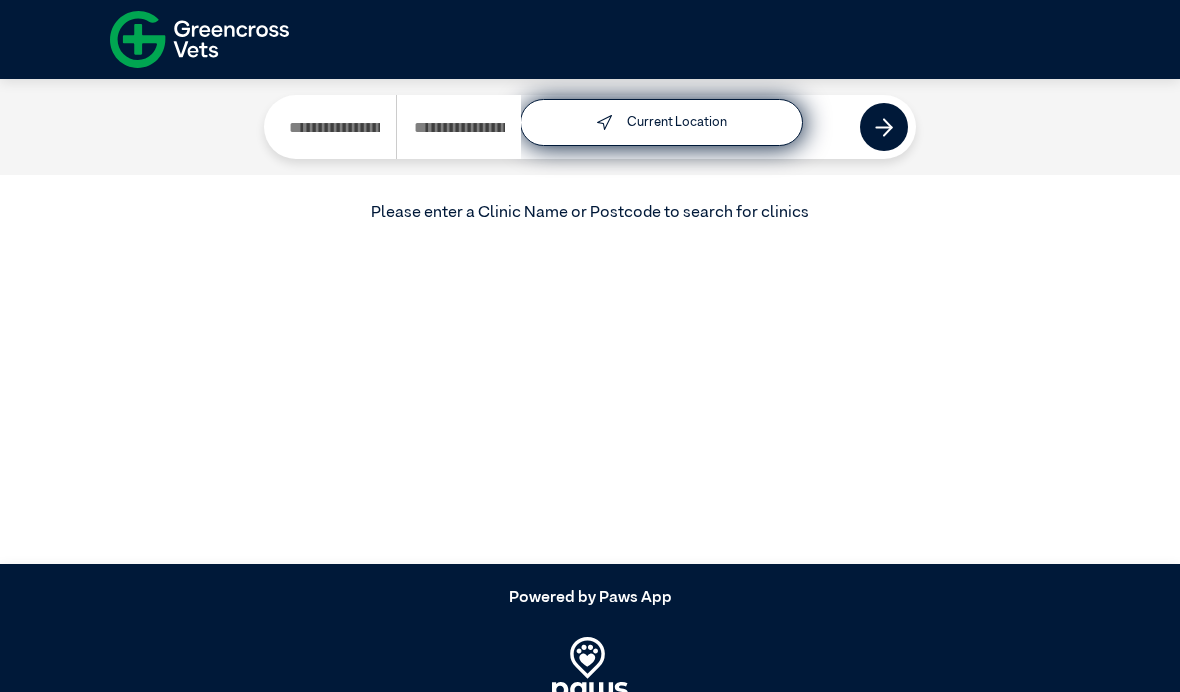click at bounding box center (884, 127) 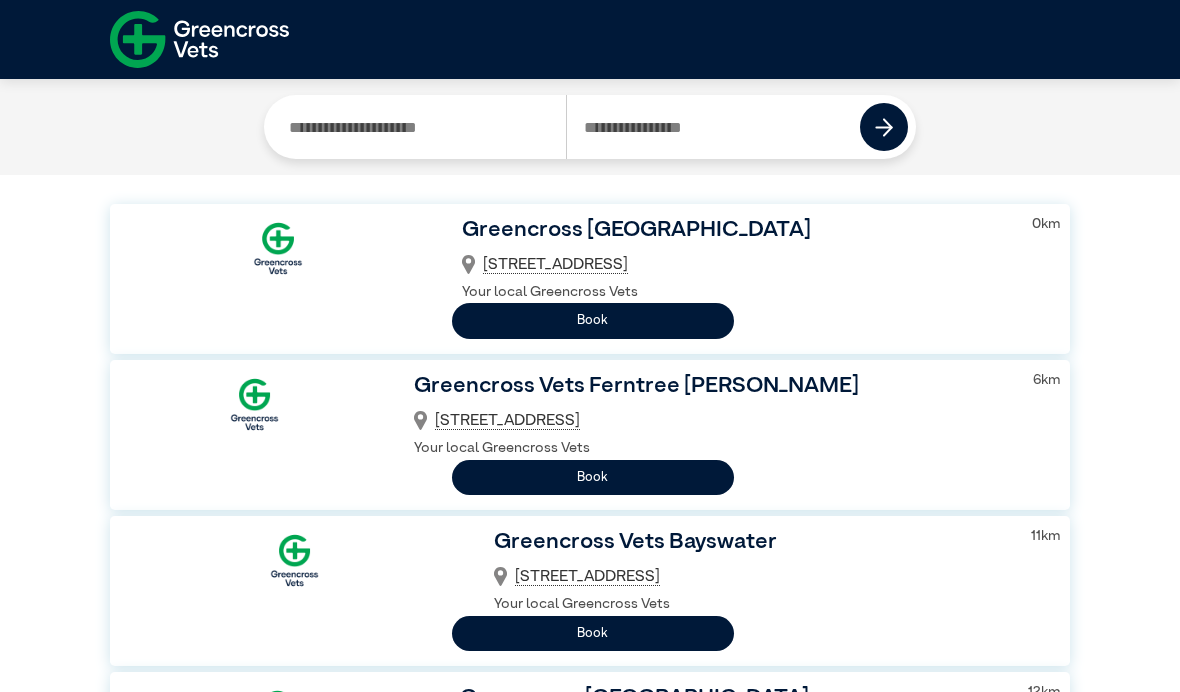 click on "Book" at bounding box center [593, 320] 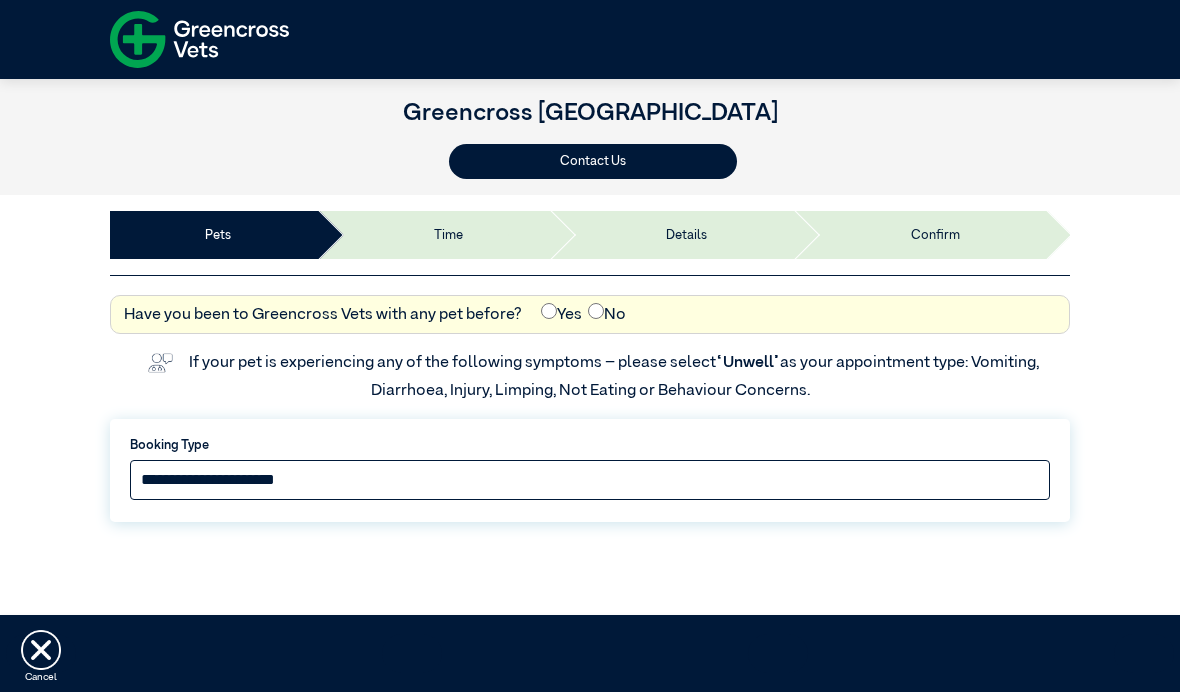 click on "**********" at bounding box center [590, 480] 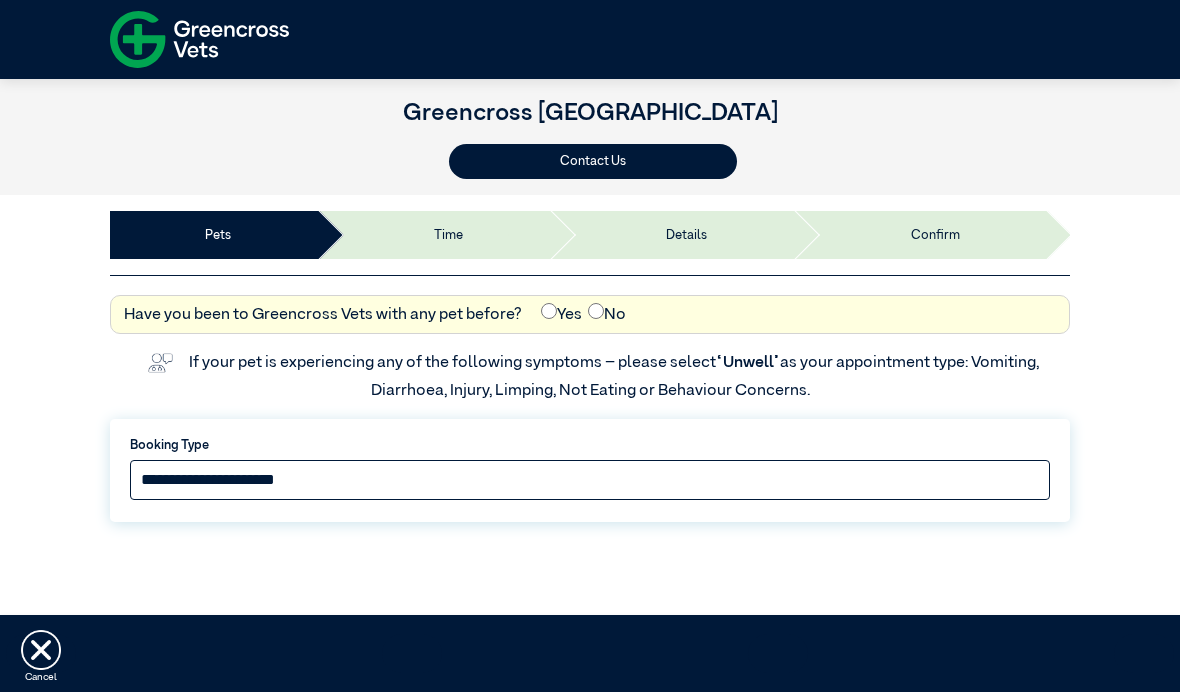 select on "*****" 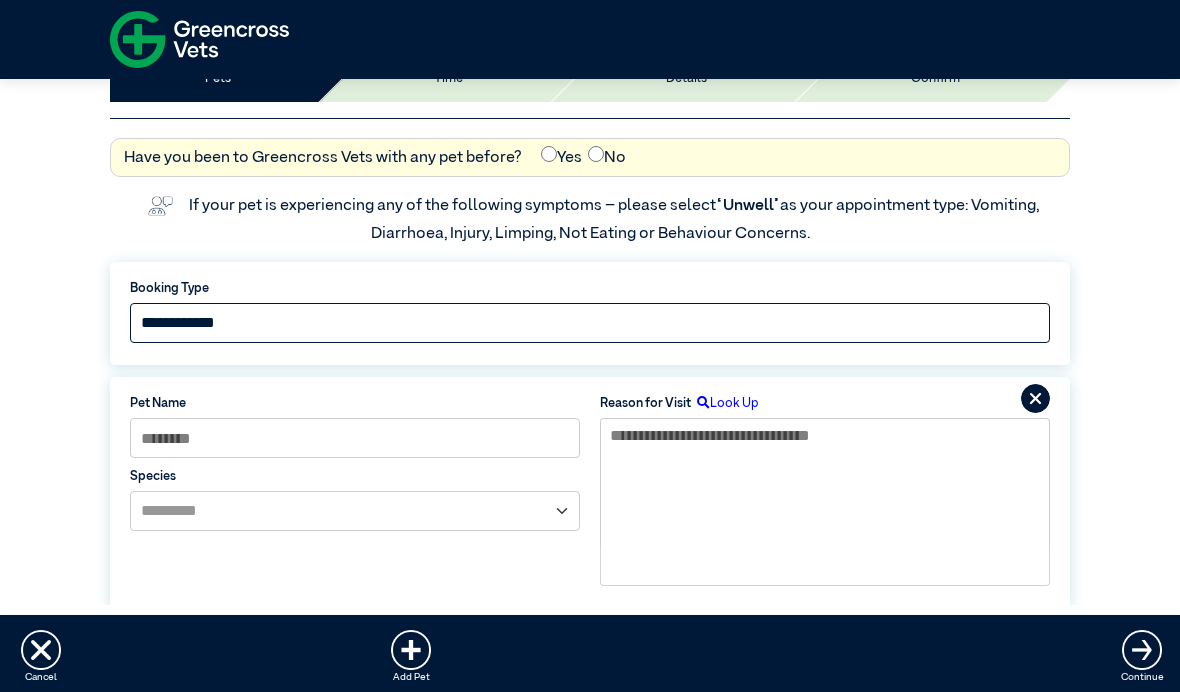 scroll, scrollTop: 194, scrollLeft: 0, axis: vertical 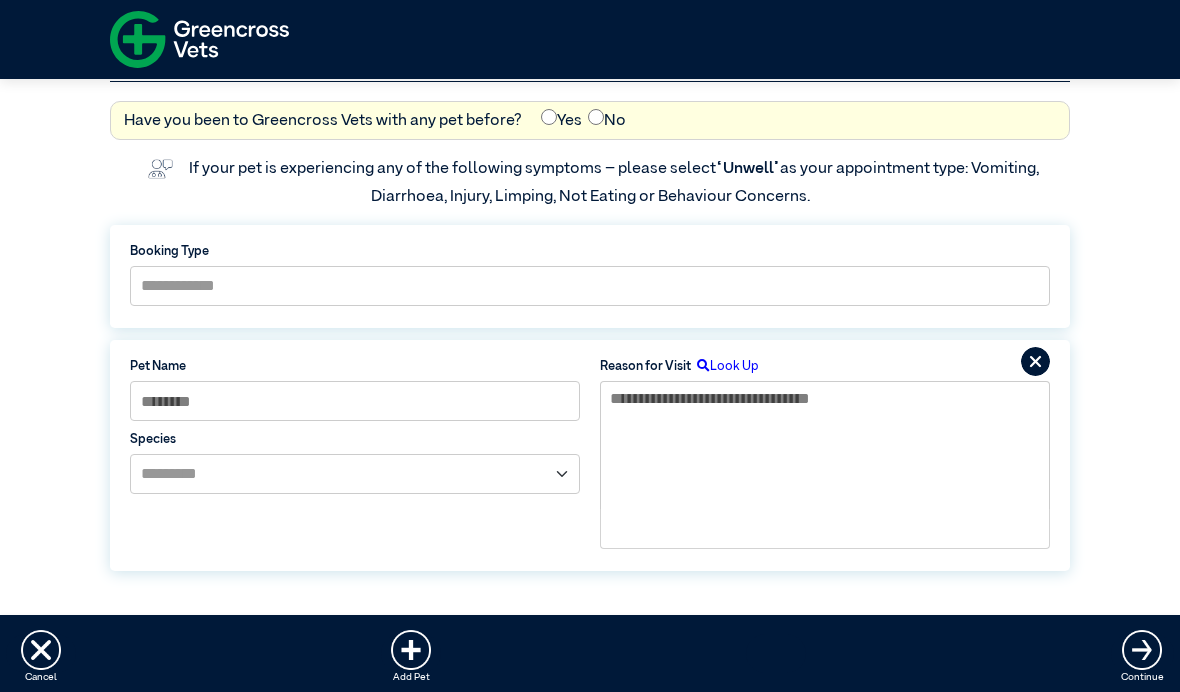 click at bounding box center (41, 650) 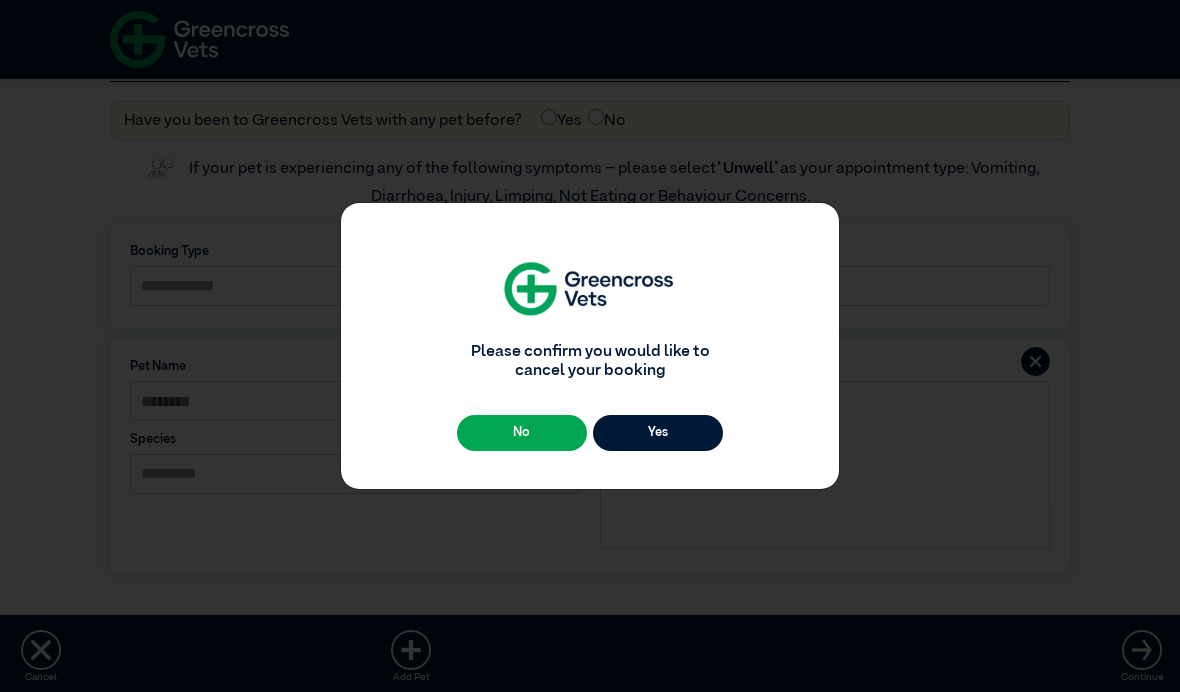 click on "Yes" at bounding box center (658, 432) 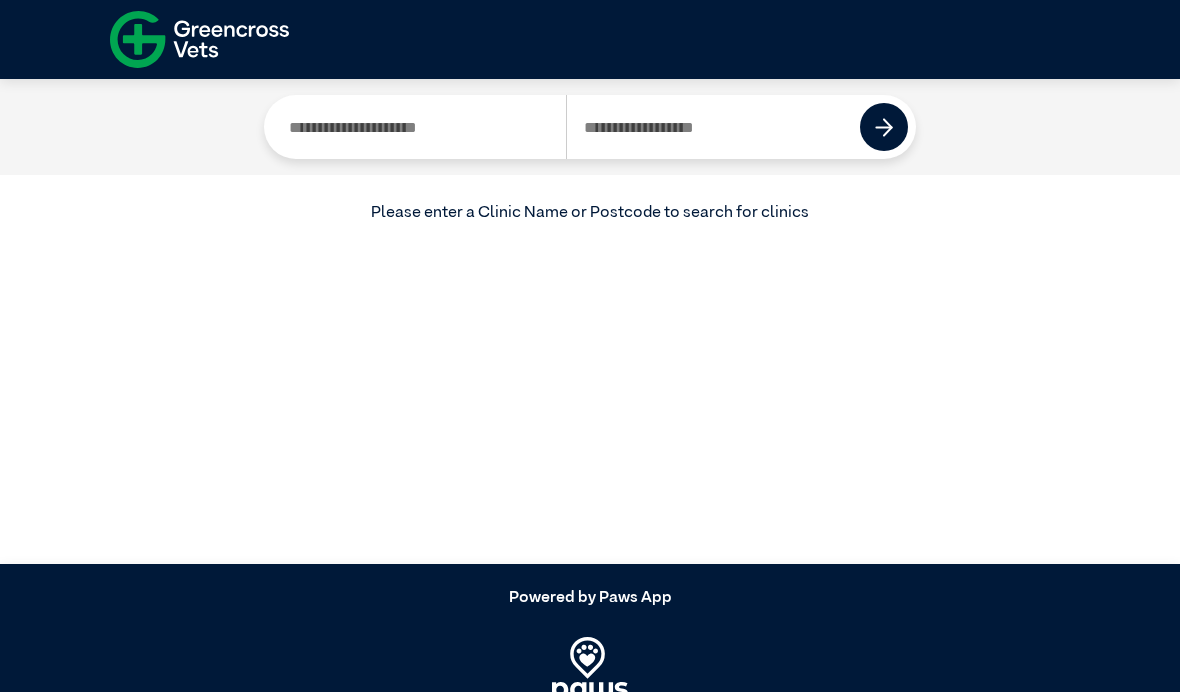 click on "Current Location
Please enter a Clinic Name or Postcode to search for clinics" at bounding box center [590, 321] 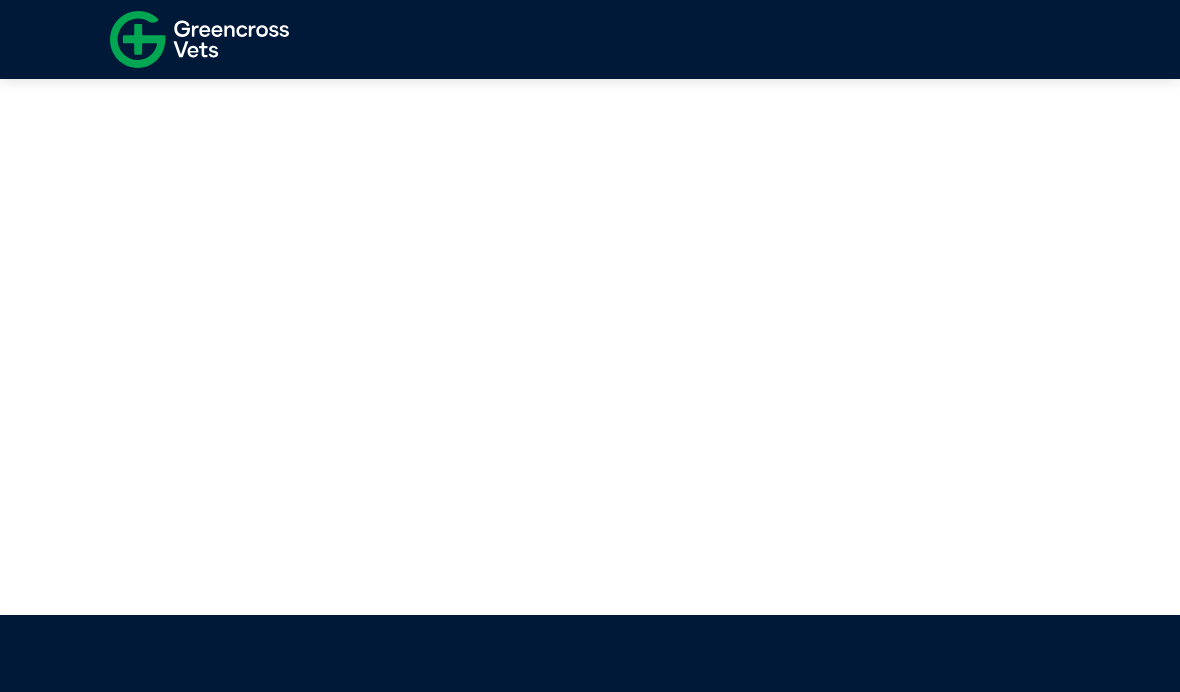 scroll, scrollTop: 0, scrollLeft: 0, axis: both 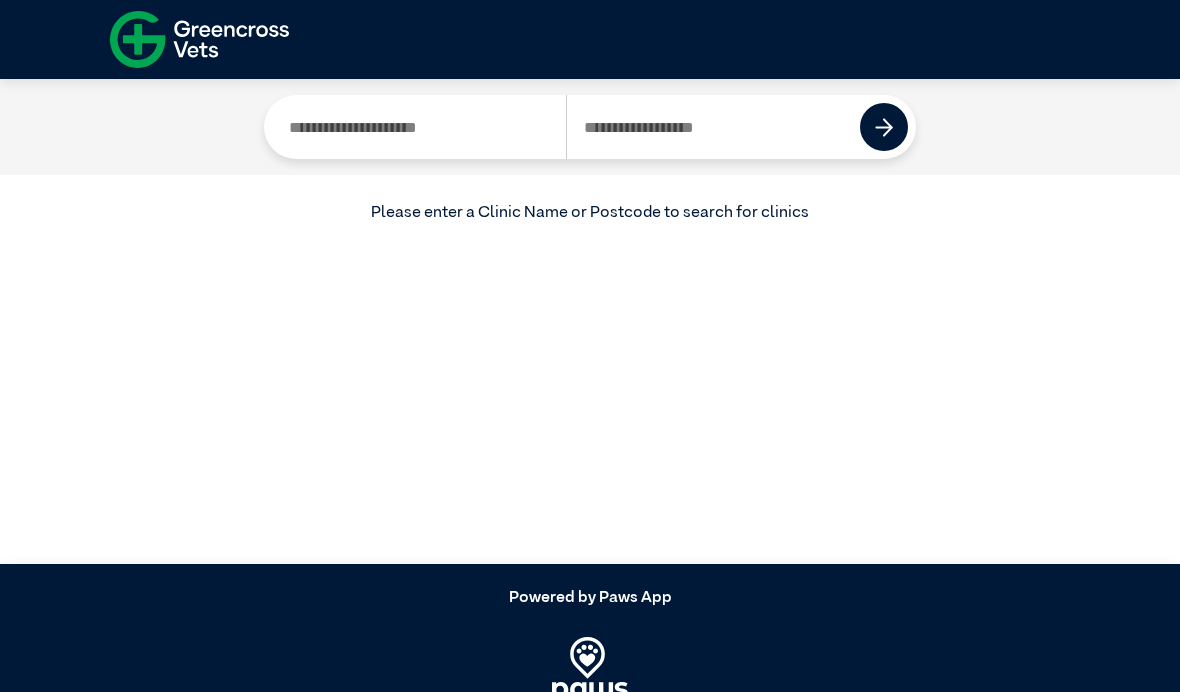 click at bounding box center [590, 39] 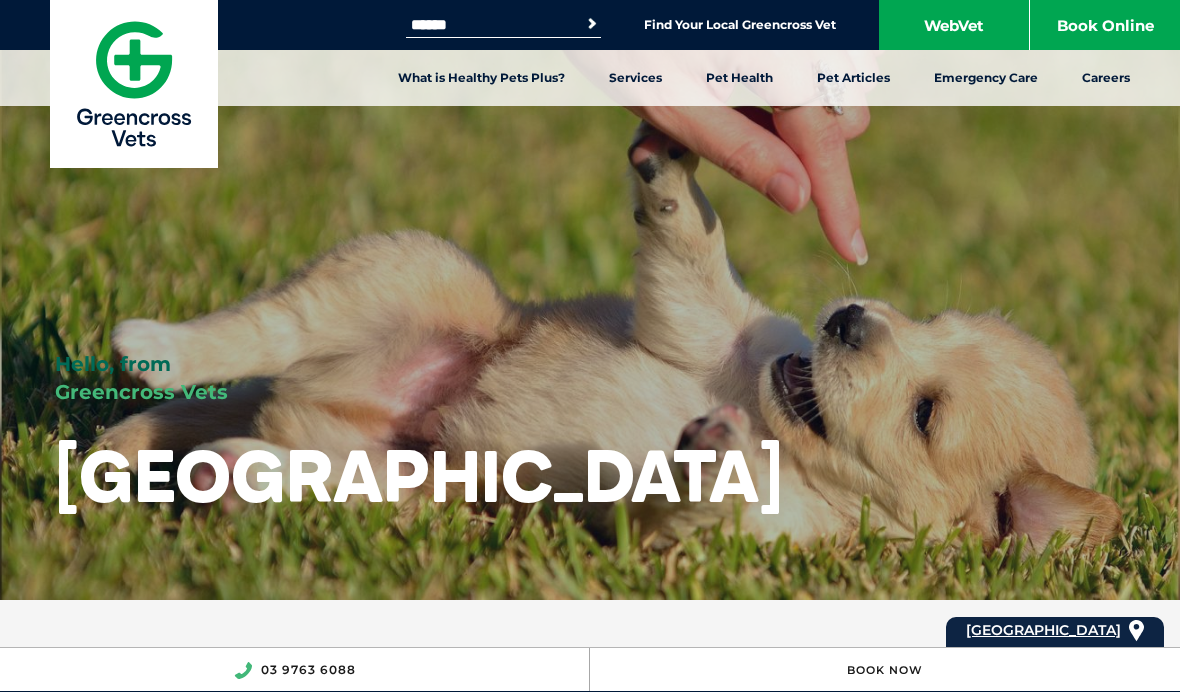 scroll, scrollTop: 0, scrollLeft: 0, axis: both 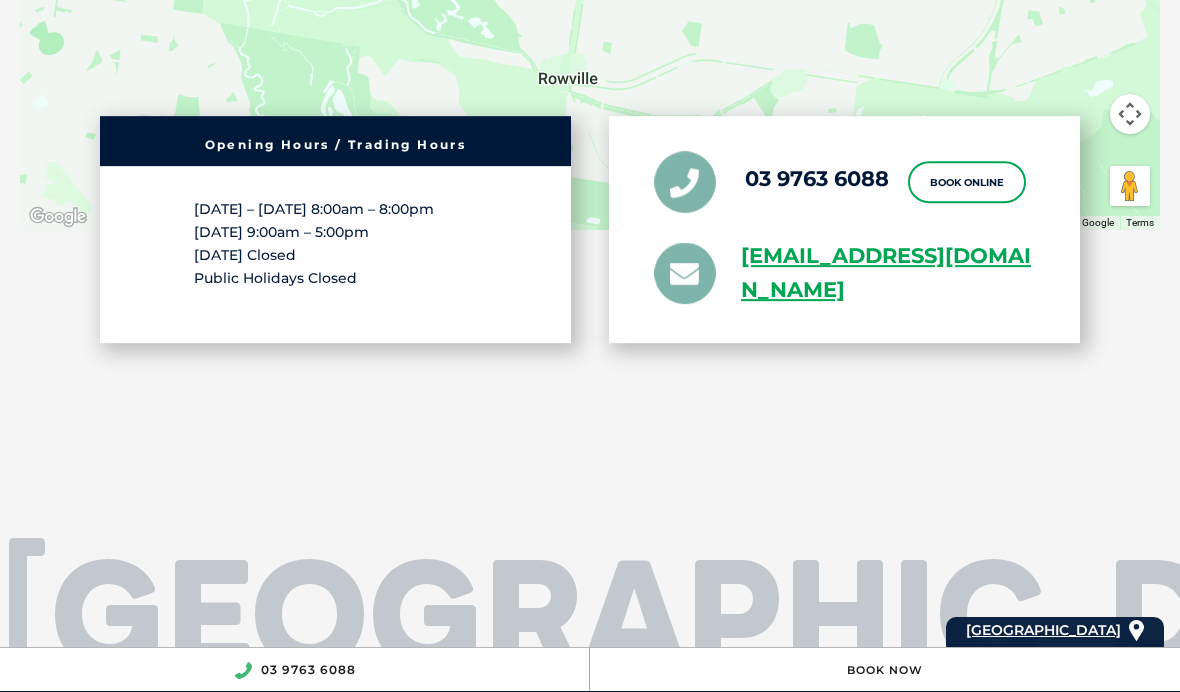 click on "[STREET_ADDRESS]
To navigate the map with touch gestures double-tap and hold your finger on the map, then drag the map. ← Move left → Move right ↑ Move up ↓ Move down + Zoom in - Zoom out Home Jump left by 75% End Jump right by 75% Page Up Jump up by 75% Page Down Jump down by 75% Map Terrain Satellite Labels Keyboard shortcuts Map Data Map data ©2025 Google Map data ©2025 Google 500 m  Click to toggle between metric and imperial units Terms Report a map error
Opening Hours / Trading Hours
[DATE] – [DATE] 8:00am – 8:00pm
[DATE] 9:00am – 5:00pm
[DATE] Closed
Public Holidays Closed
03 9763 6088
Book Online
[EMAIL_ADDRESS][DOMAIN_NAME]" at bounding box center [590, -21] 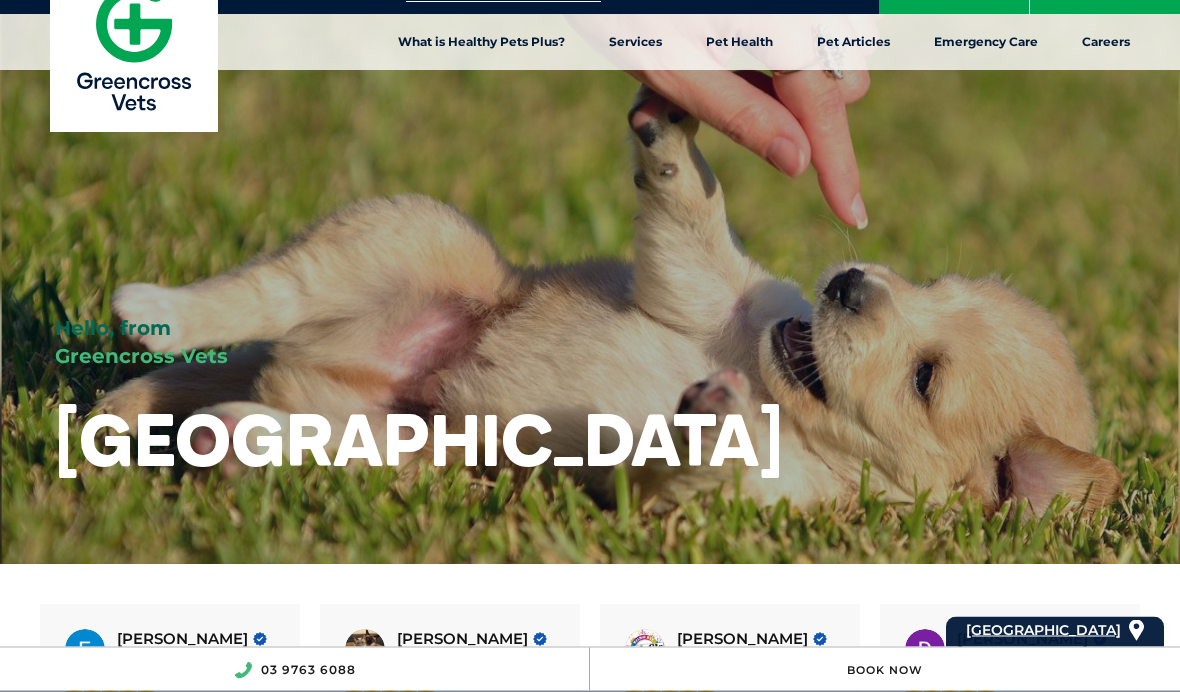 scroll, scrollTop: 0, scrollLeft: 0, axis: both 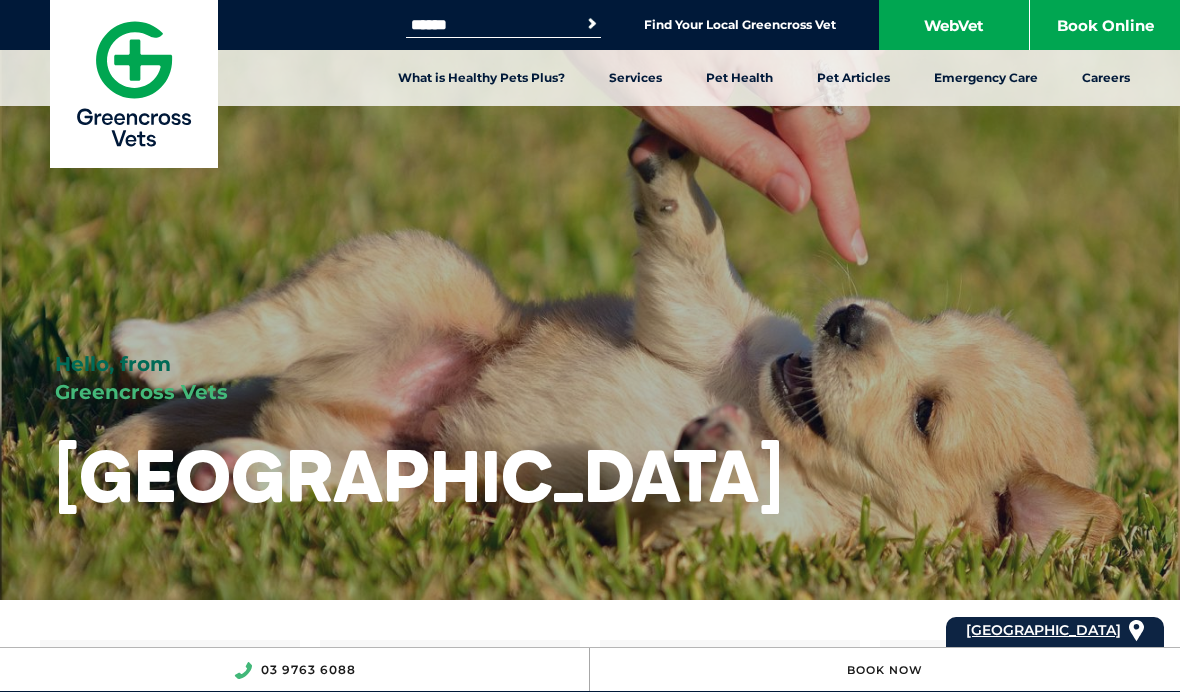 click on "Emergency Care" at bounding box center [986, 78] 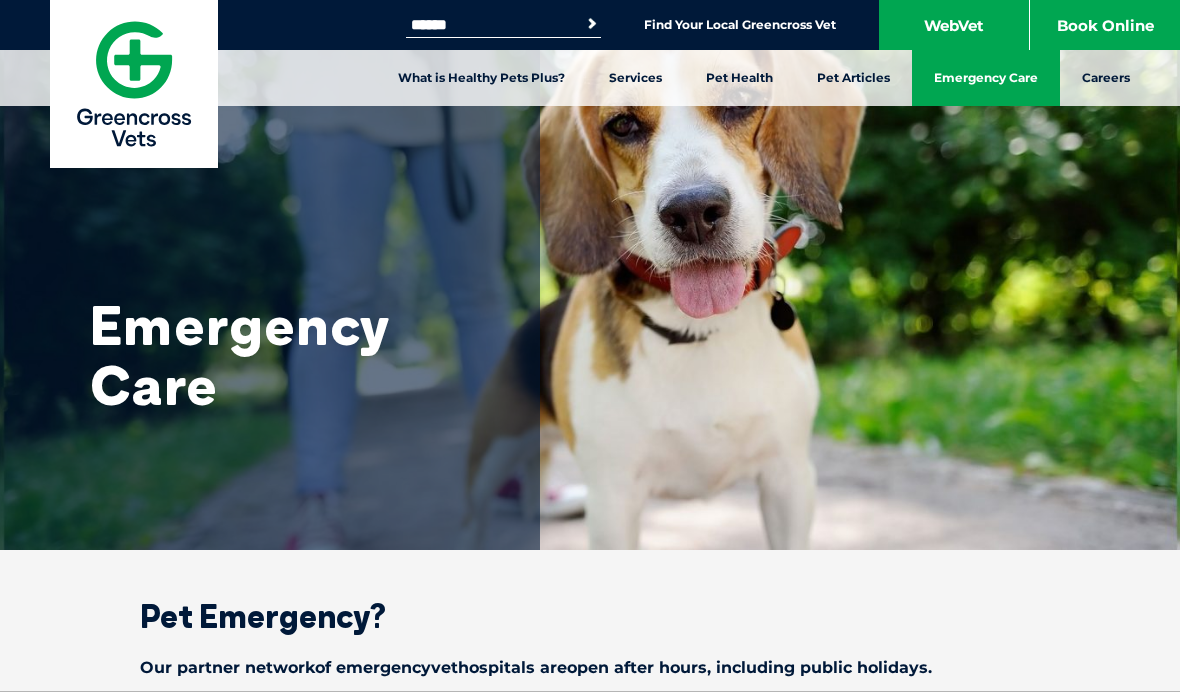 scroll, scrollTop: 0, scrollLeft: 0, axis: both 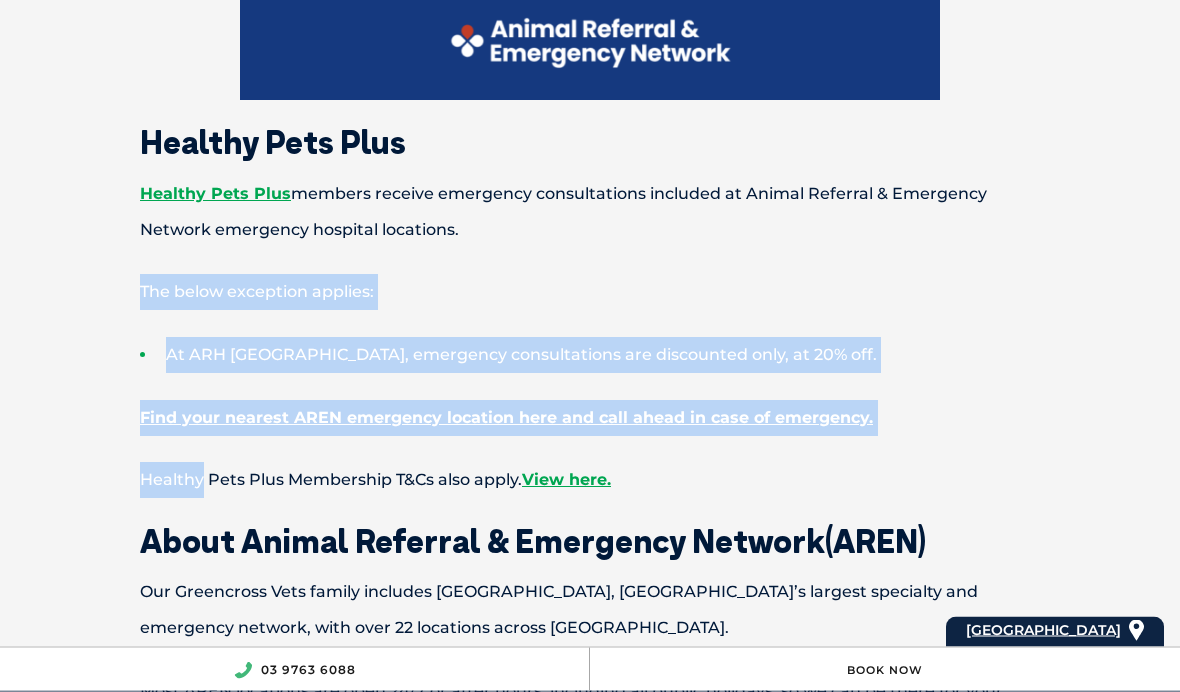 click on "Pet Emergency?
Our partner network  of emergency  vet  hospitals   are  open after hours, including public holidays.
If your local Greencross Vets clinic is closed, please call your  nearest emergency centre .
A quick response can make all the difference.
Healthy Pets Plus
Healthy Pets Plus  members receive emergency consultations included at Animal Referral & Emergency Network emergency hospital locations.
The below exception applies:
At ARH [GEOGRAPHIC_DATA], emergency consultations are discounted only, at 20% off.
Find your nearest AREN emergency location here and call ahead in case of emergency.
Healthy Pets Plus Membership T&Cs also apply.  View here.
About Animal Referral & Emergency Network  (AREN)
Our Greencross Vets family includes [GEOGRAPHIC_DATA], [GEOGRAPHIC_DATA]’s largest specialty and emergency network, with over 22 locations across [GEOGRAPHIC_DATA].
Find your closest location here
To learn more about the Animal Referral & Emergency Network, visit" at bounding box center (590, 894) 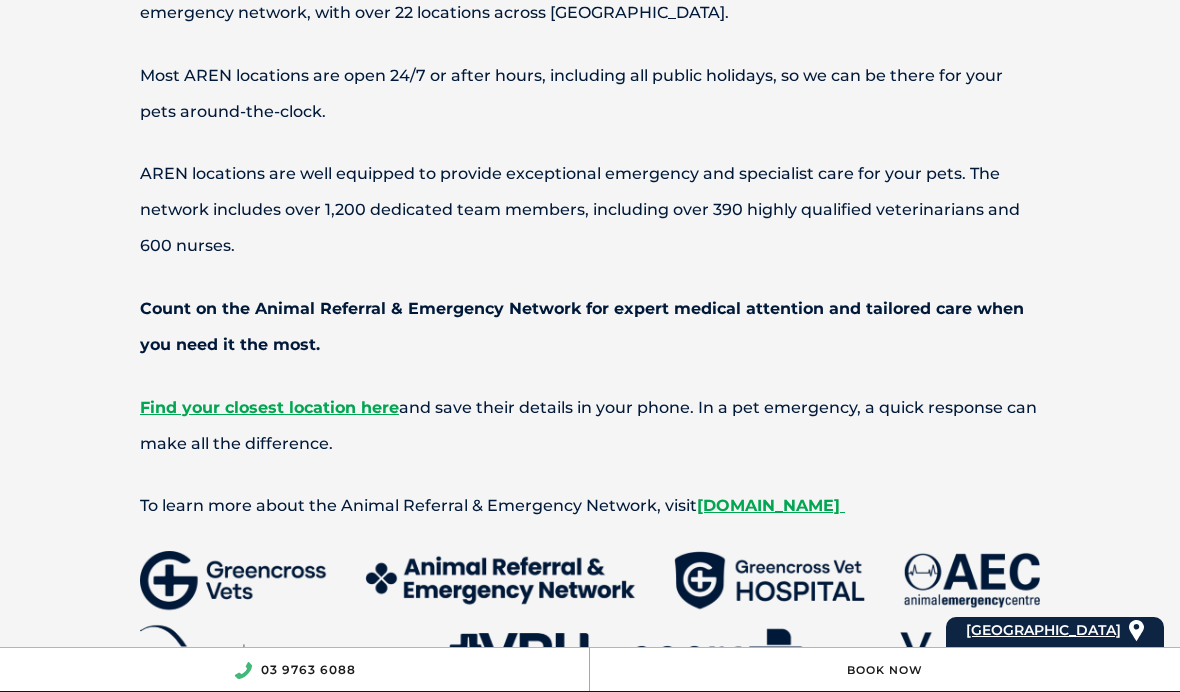 scroll, scrollTop: 1690, scrollLeft: 0, axis: vertical 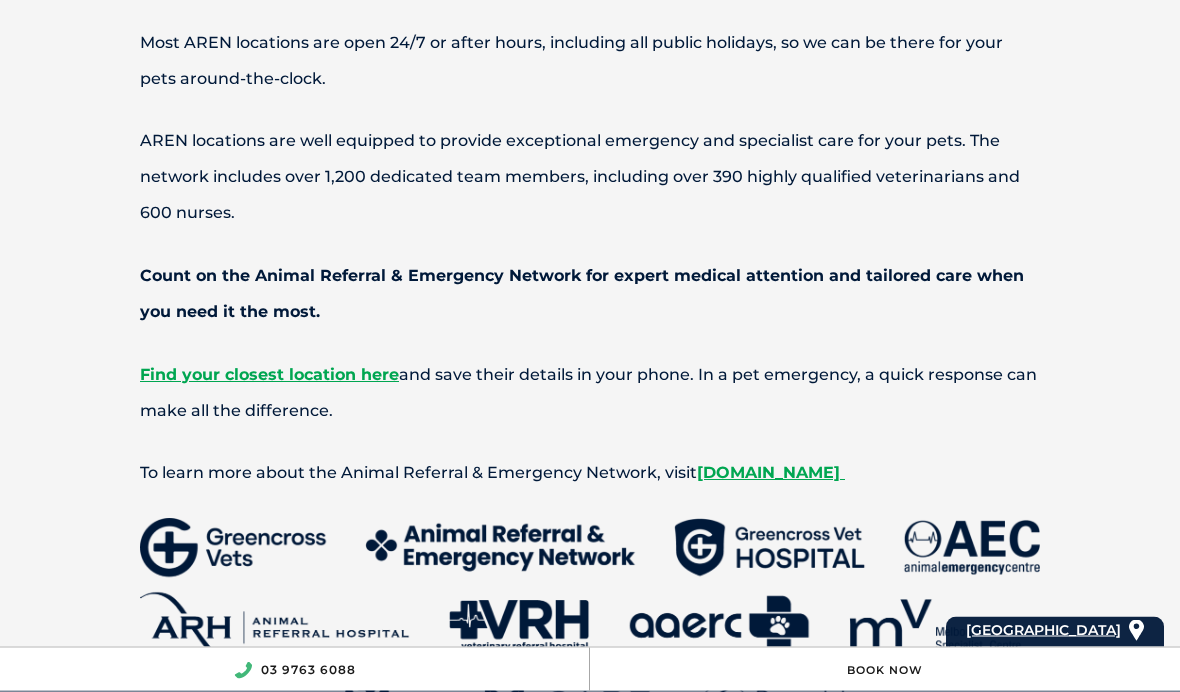 click on "Find your closest location here" at bounding box center (269, 375) 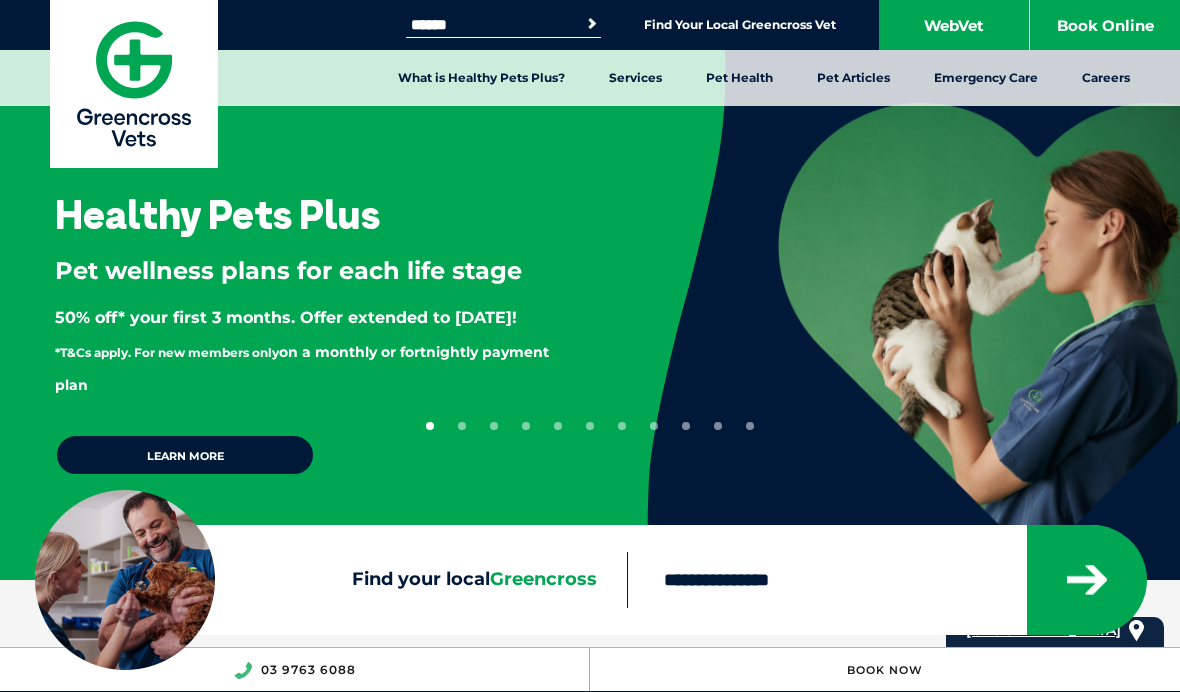 scroll, scrollTop: 0, scrollLeft: 0, axis: both 